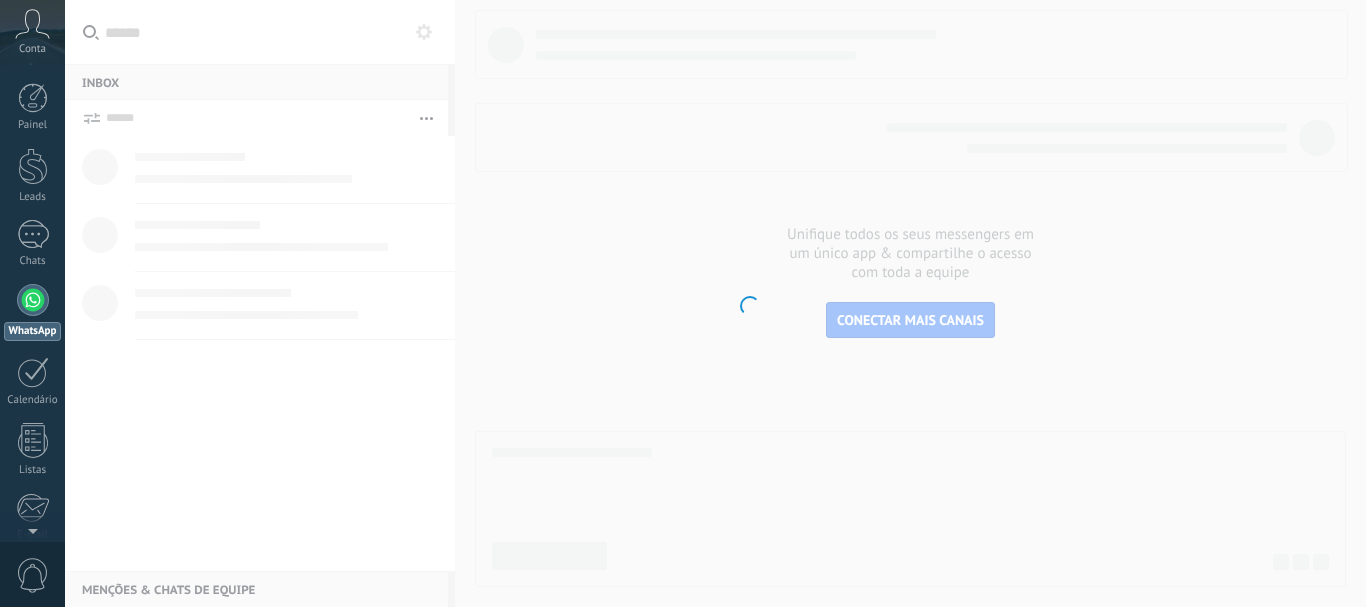 scroll, scrollTop: 0, scrollLeft: 0, axis: both 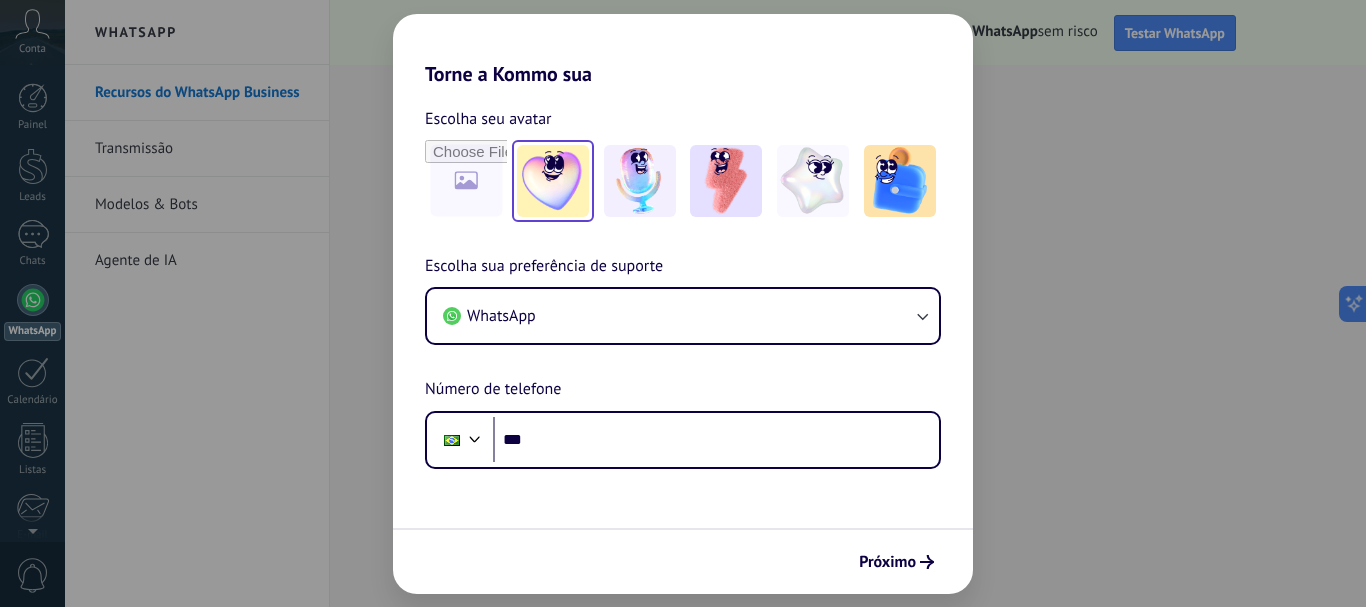 click at bounding box center [553, 181] 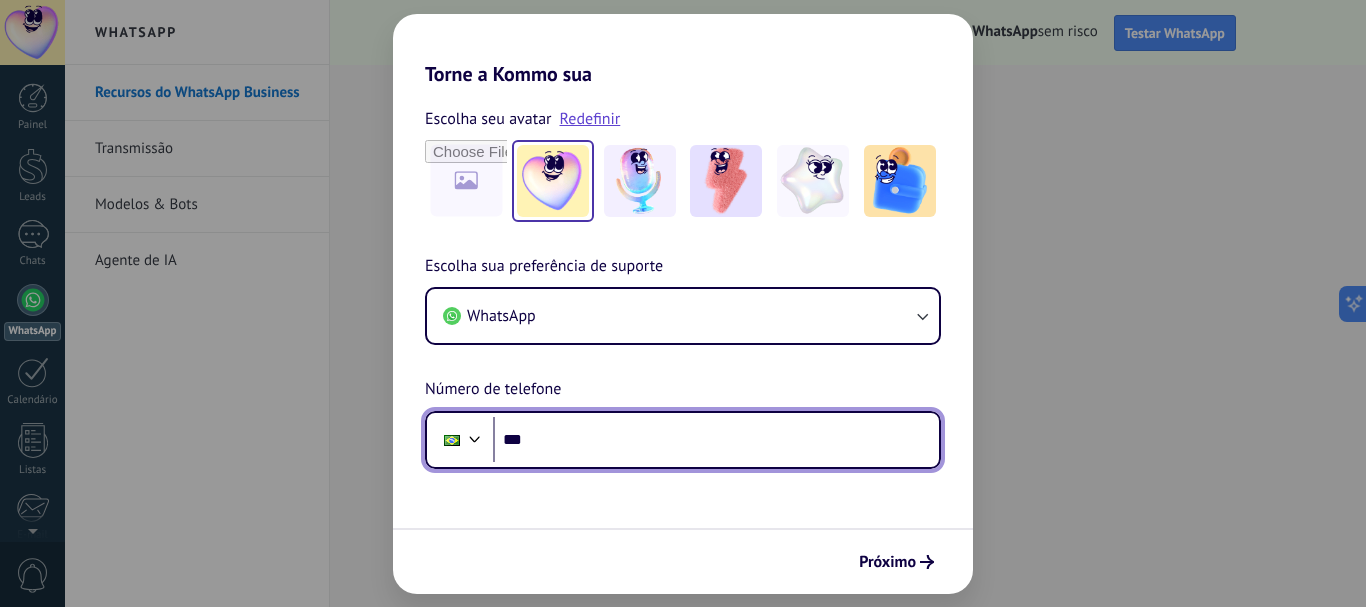 click on "***" at bounding box center [716, 440] 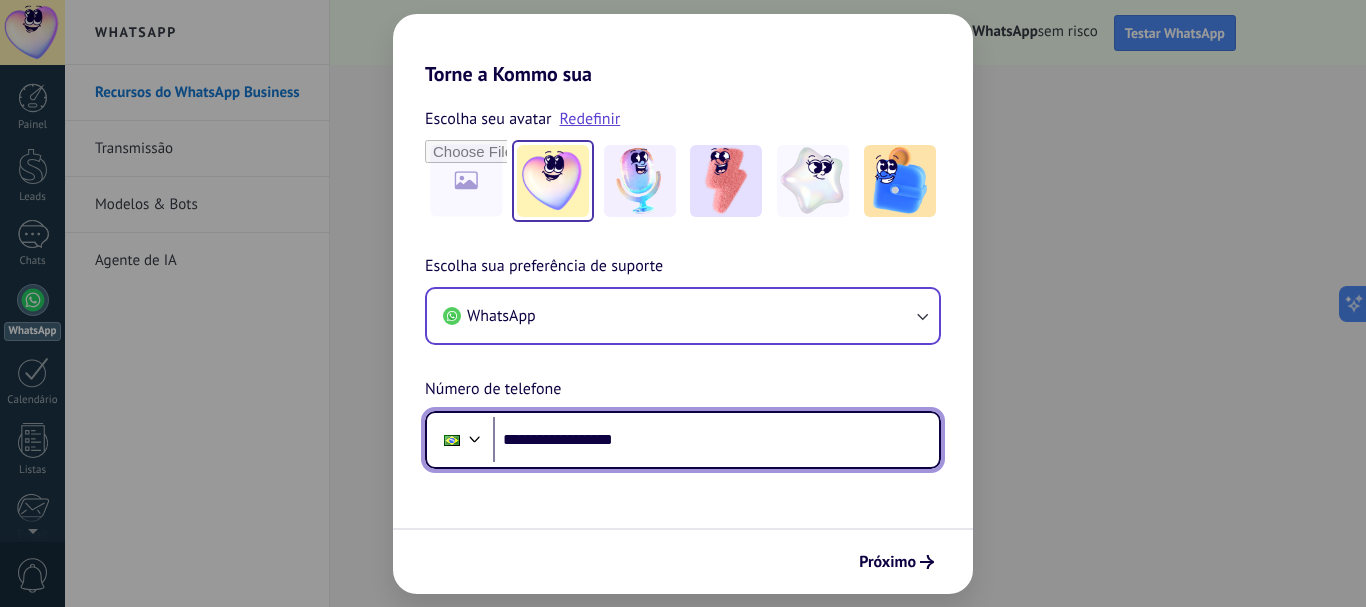 type on "**********" 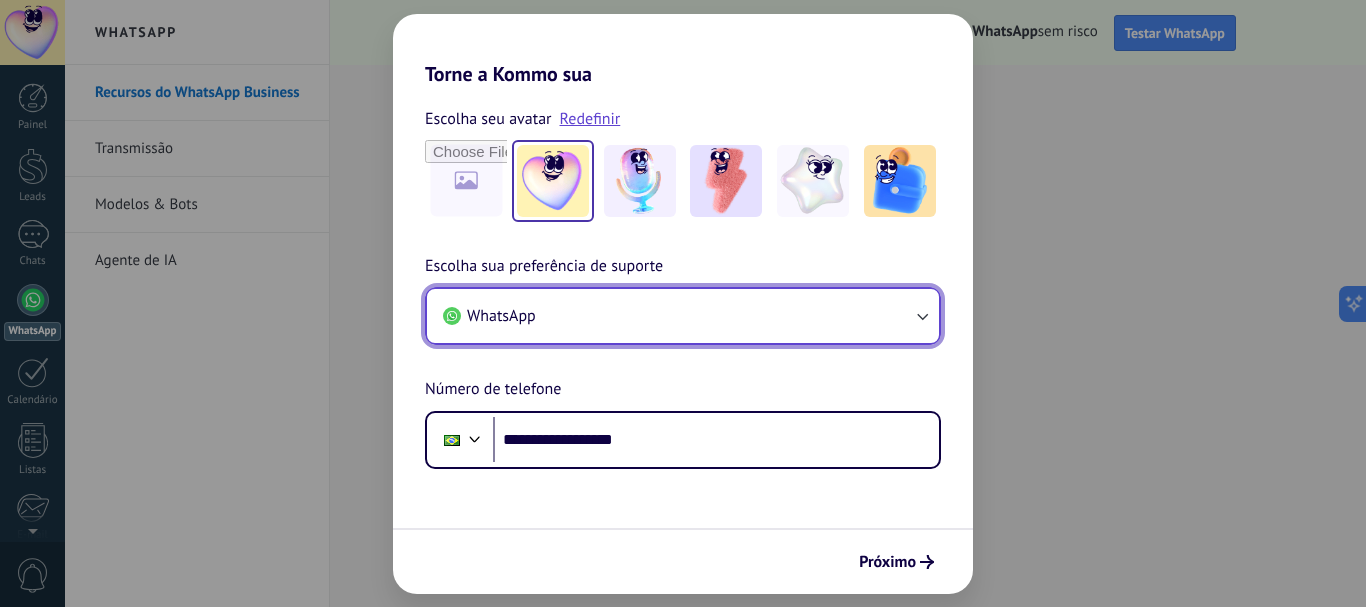 click on "WhatsApp" at bounding box center [683, 316] 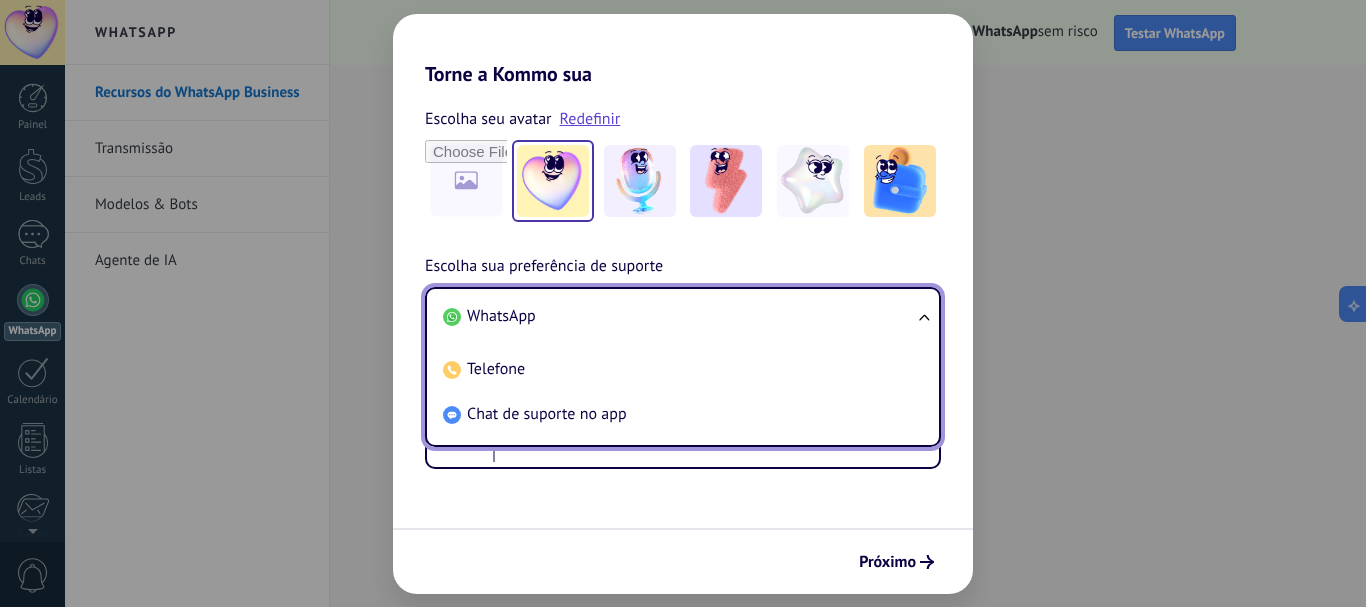 click on "WhatsApp" at bounding box center (679, 316) 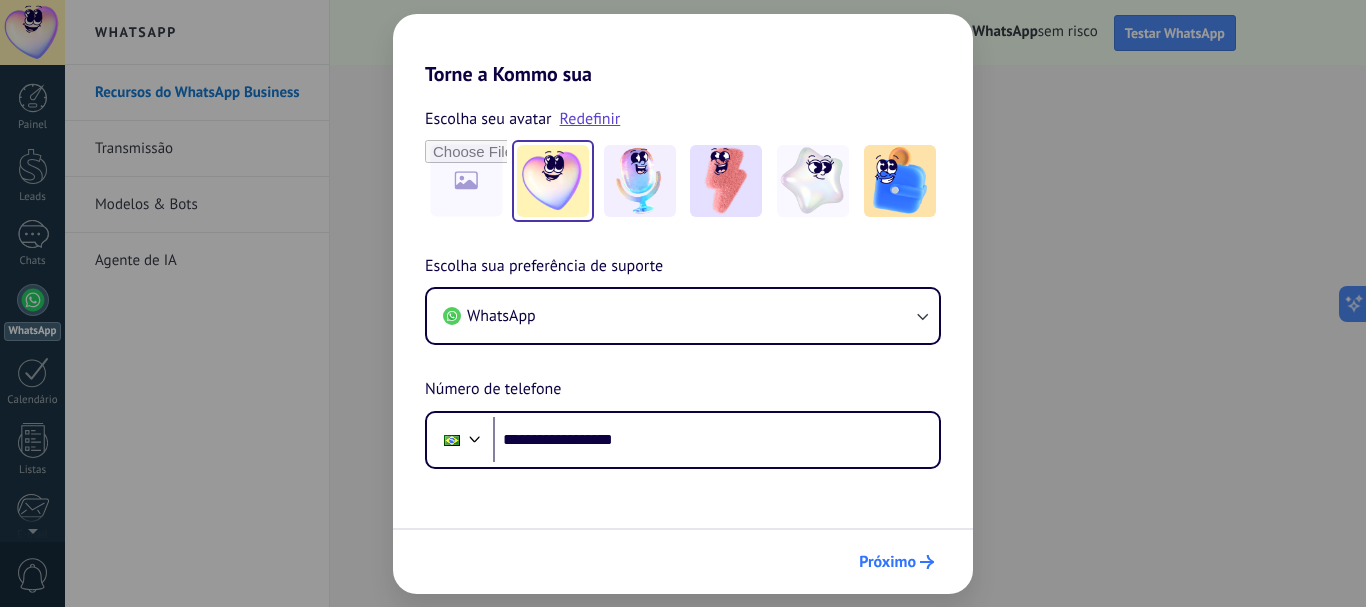 click on "Próximo" at bounding box center [887, 562] 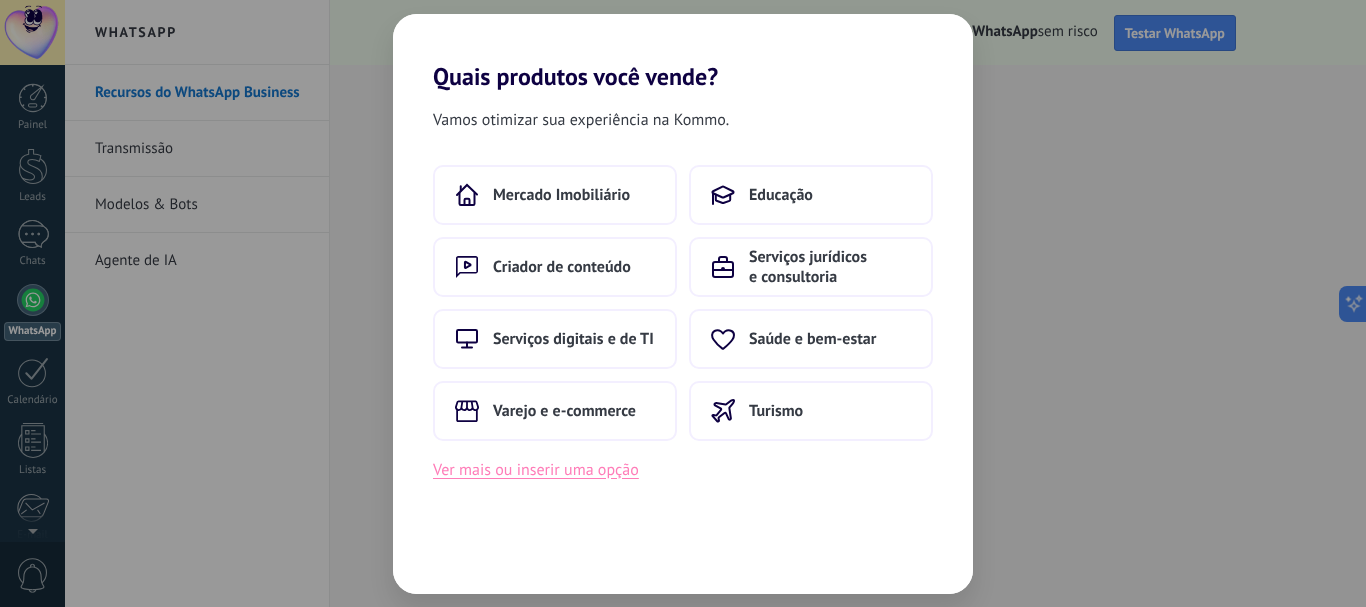 click on "Ver mais ou inserir uma opção" at bounding box center [536, 470] 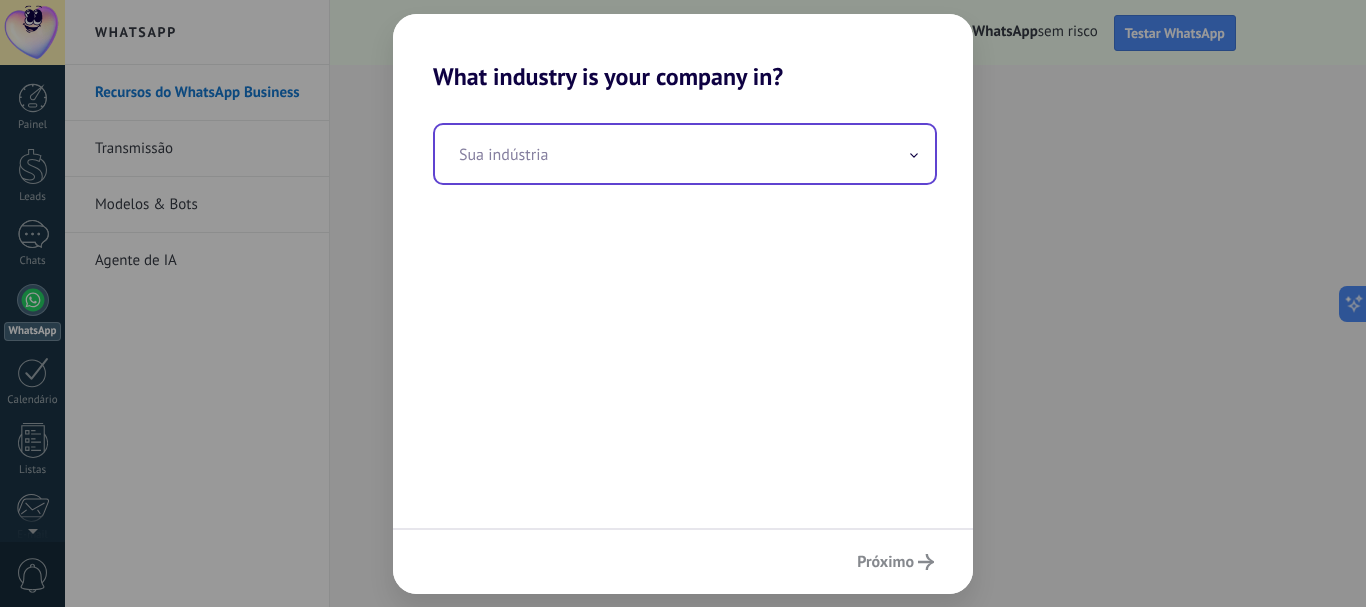 click at bounding box center [685, 154] 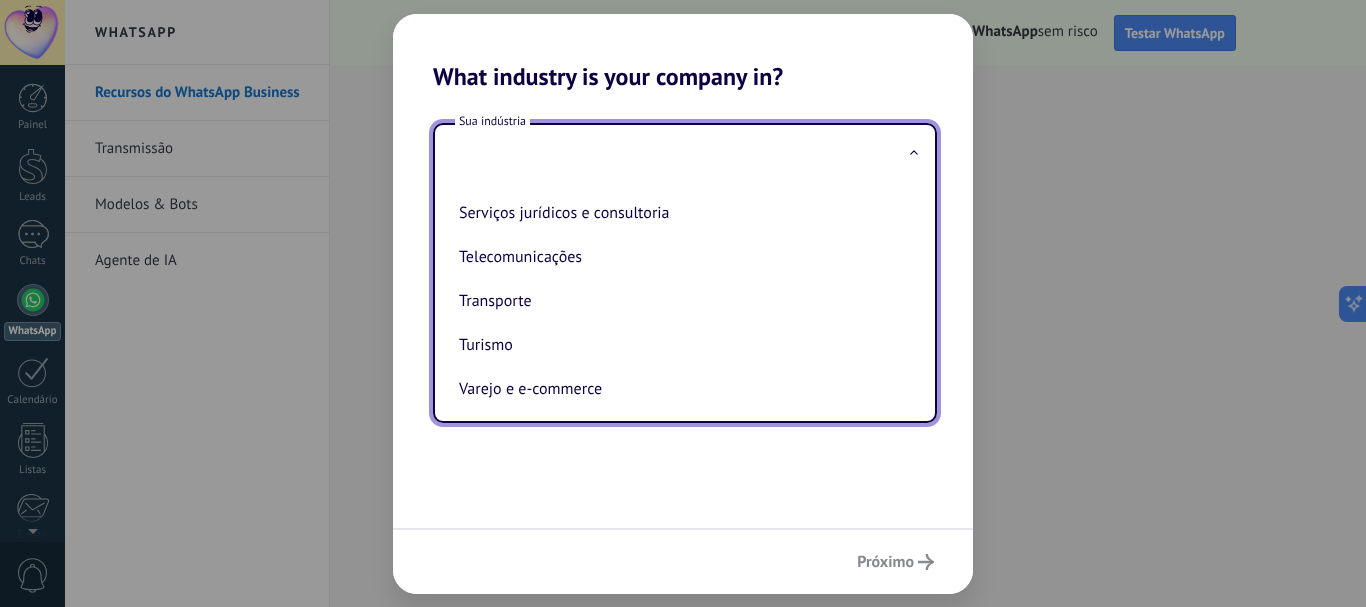scroll, scrollTop: 530, scrollLeft: 0, axis: vertical 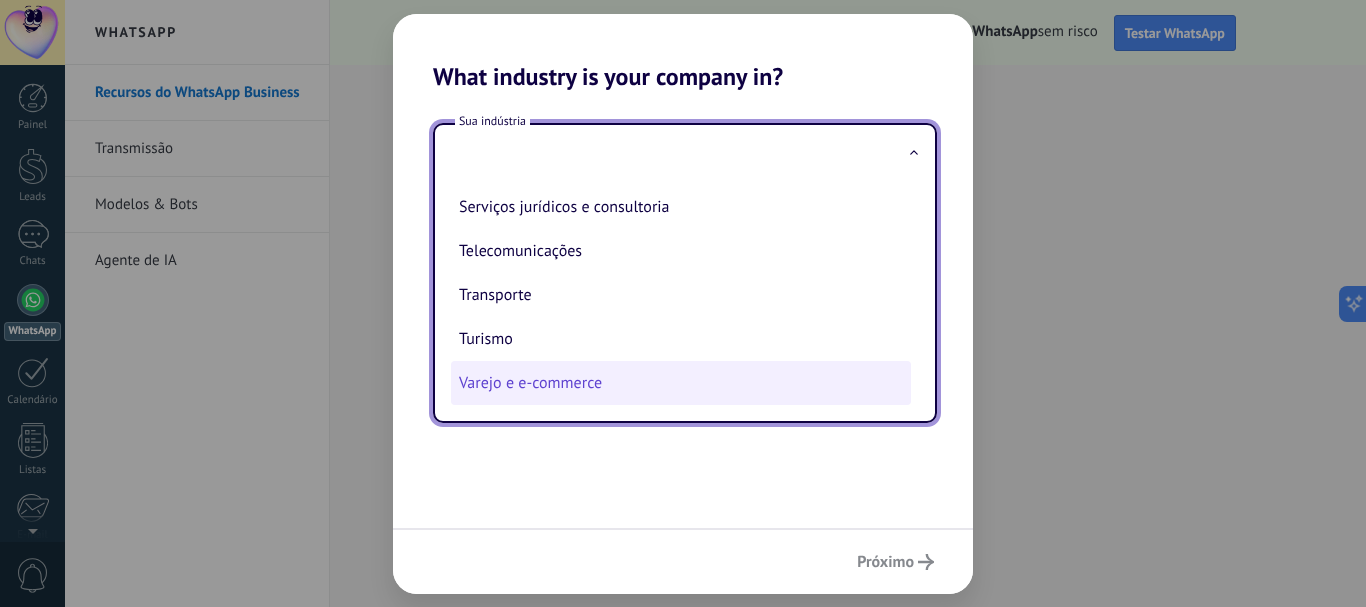 click on "Varejo e e-commerce" at bounding box center [681, 383] 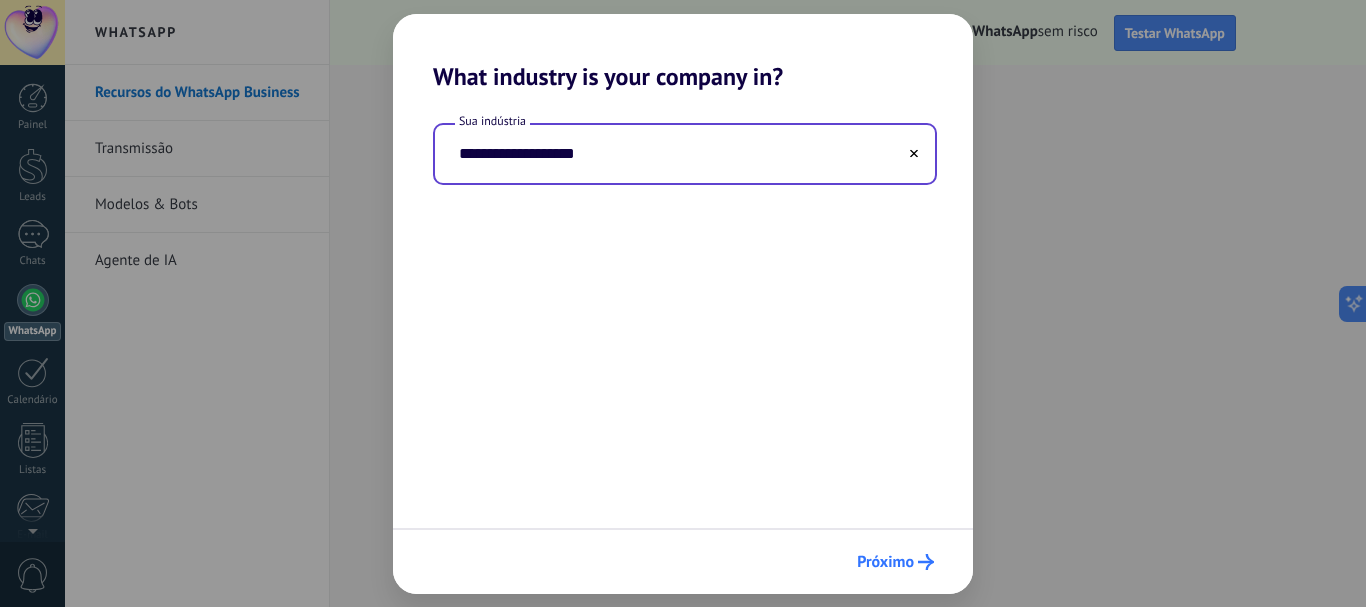 click on "Próximo" at bounding box center (885, 562) 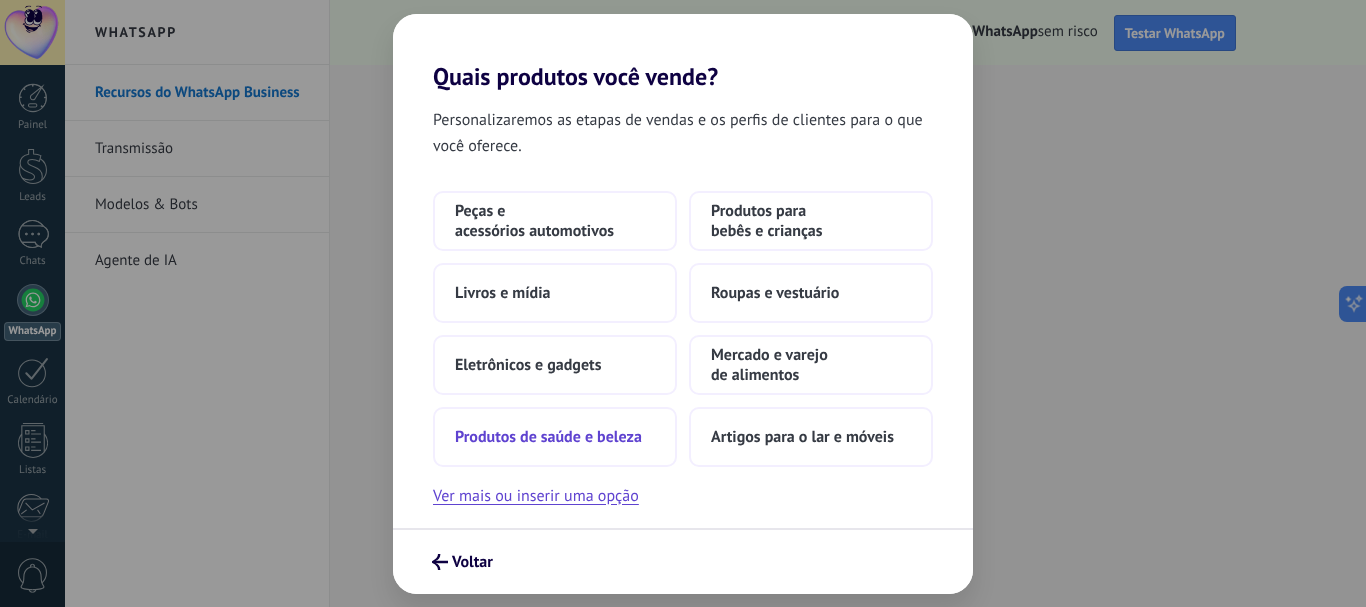 click on "Produtos de saúde e beleza" at bounding box center (548, 437) 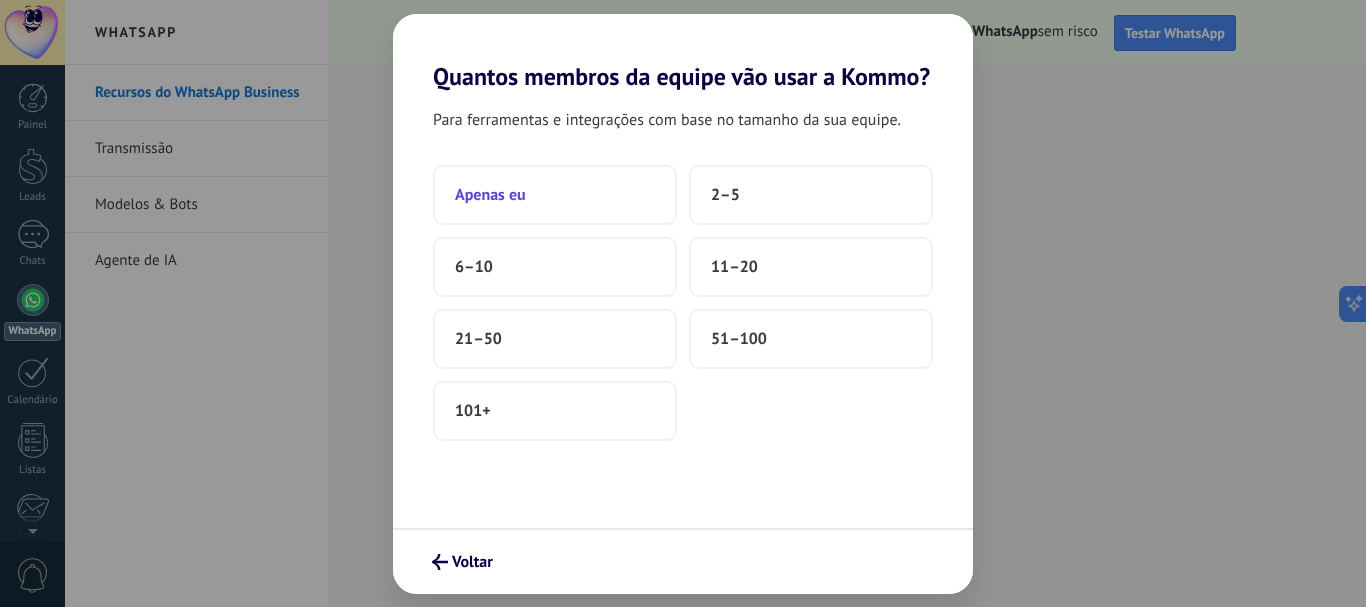 click on "Apenas eu" at bounding box center (555, 195) 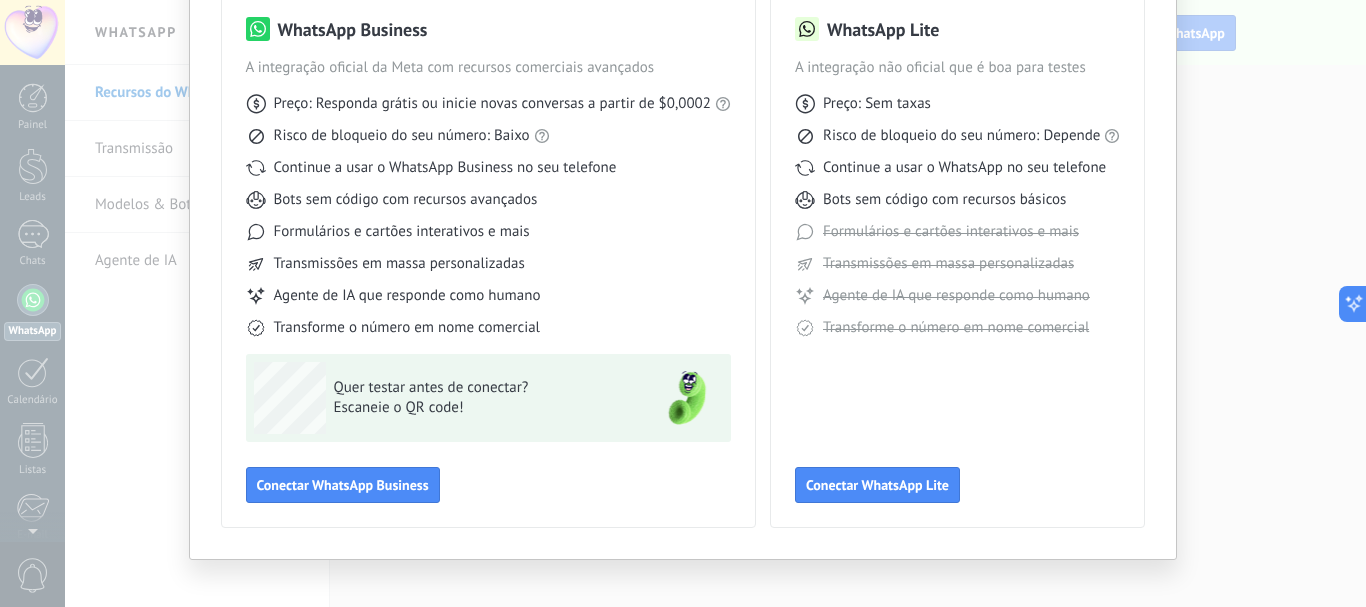 scroll, scrollTop: 178, scrollLeft: 0, axis: vertical 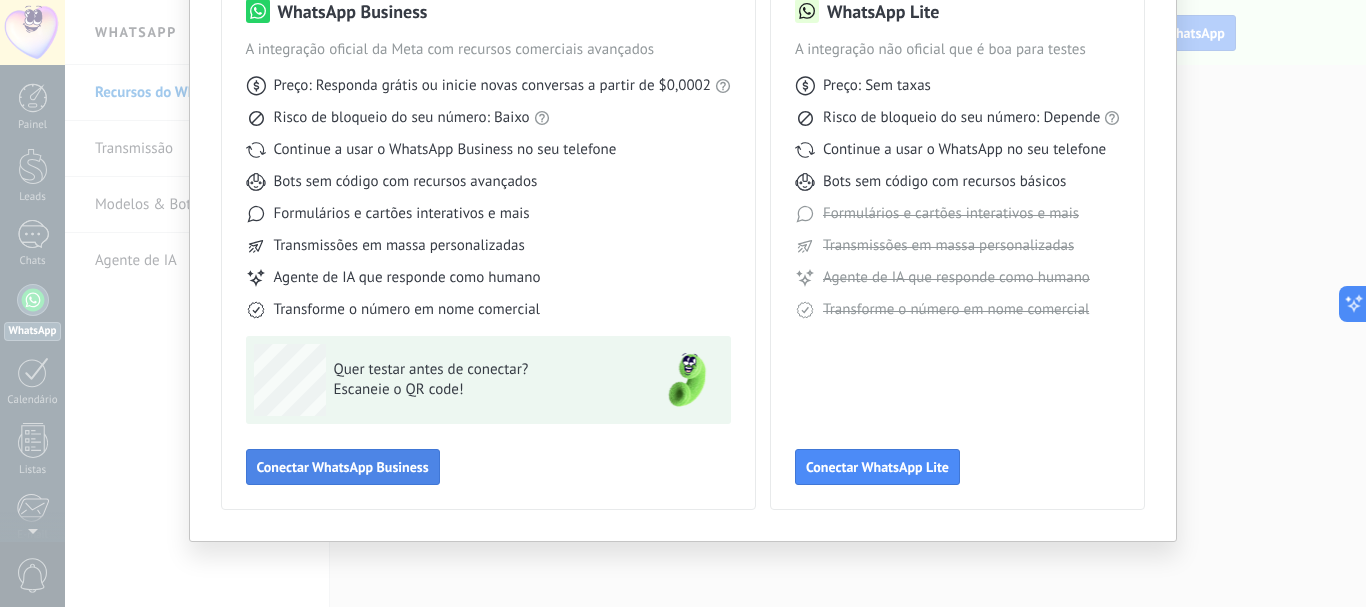 click on "Conectar WhatsApp Business" at bounding box center [343, 467] 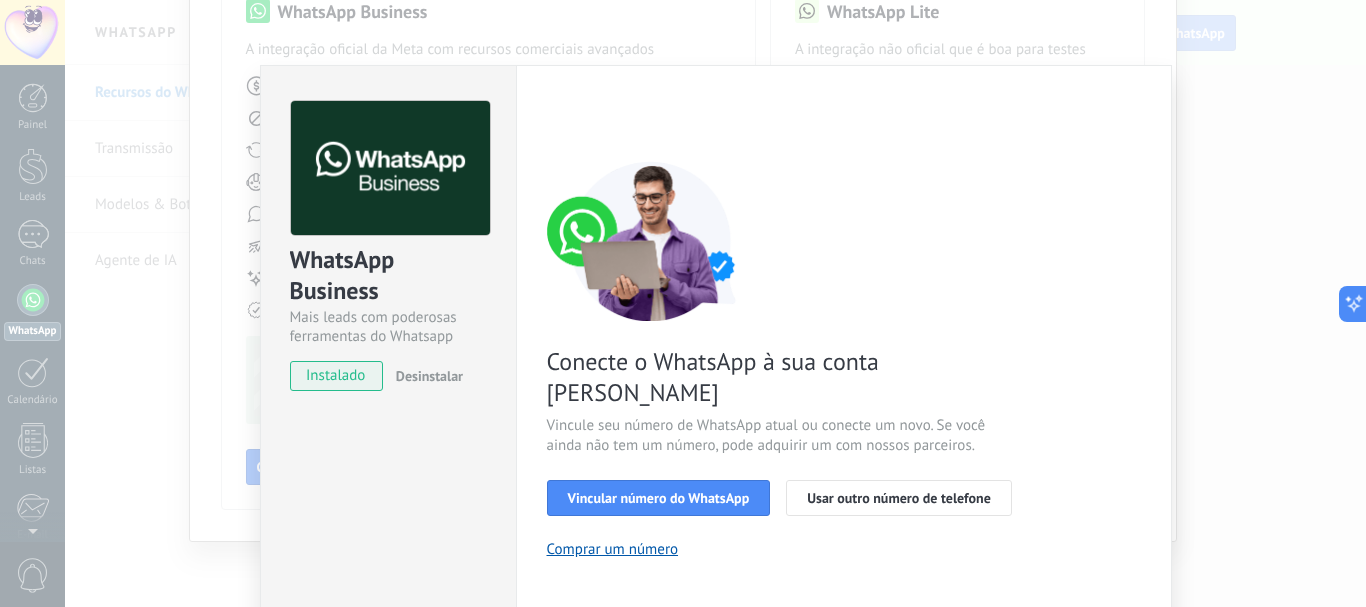 scroll, scrollTop: 100, scrollLeft: 0, axis: vertical 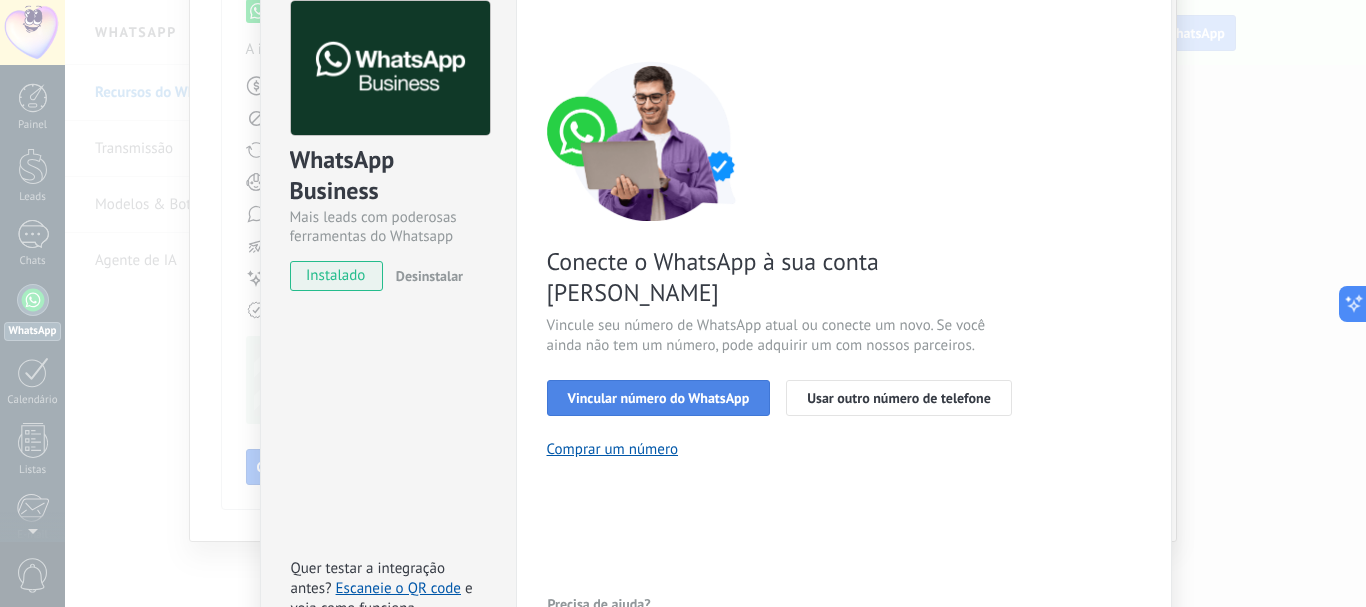 click on "Vincular número do WhatsApp" at bounding box center [659, 398] 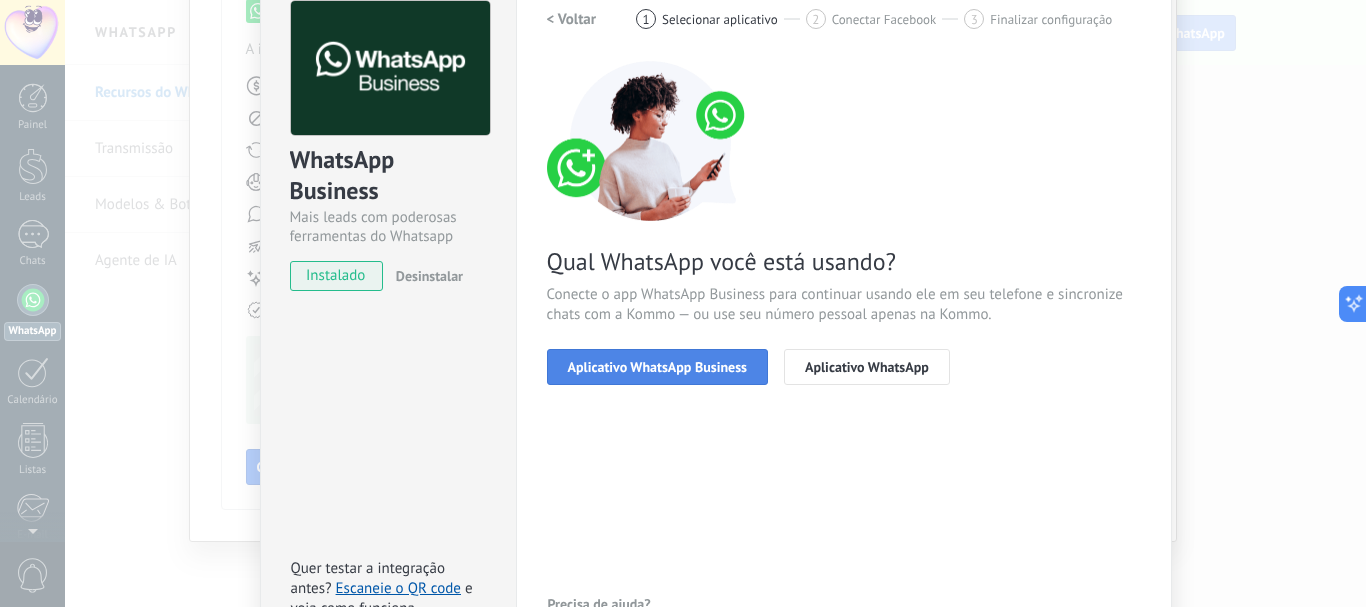 click on "Aplicativo WhatsApp Business" at bounding box center [657, 367] 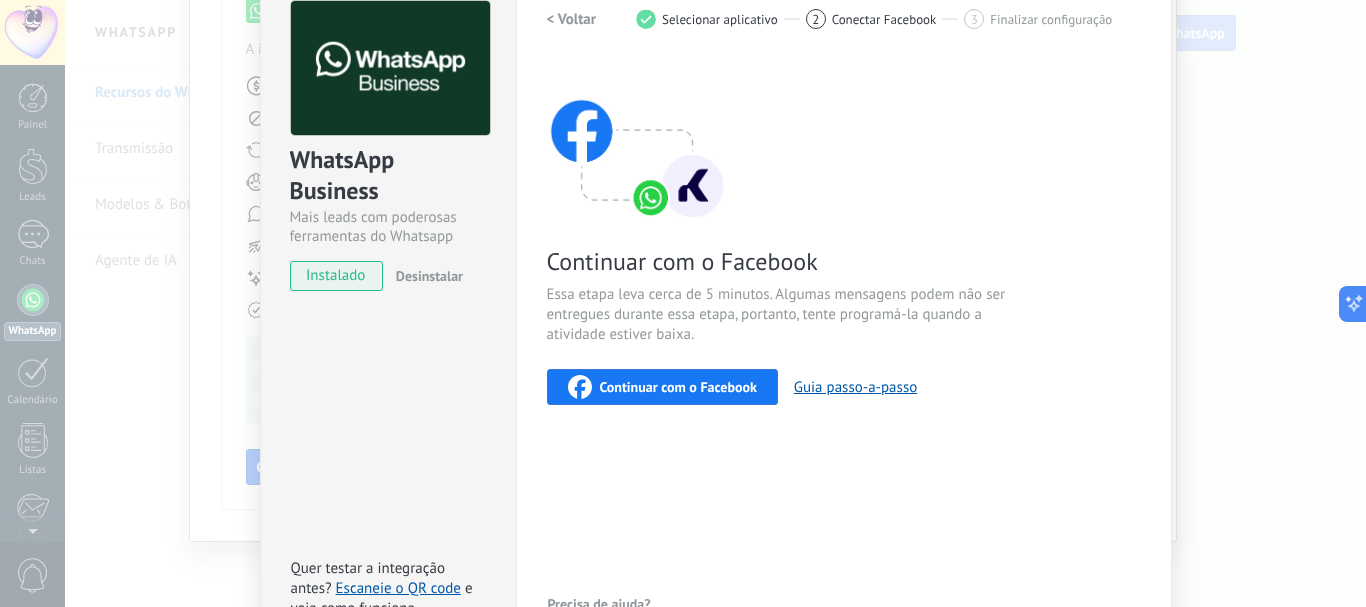 click on "Continuar com o Facebook" at bounding box center [678, 387] 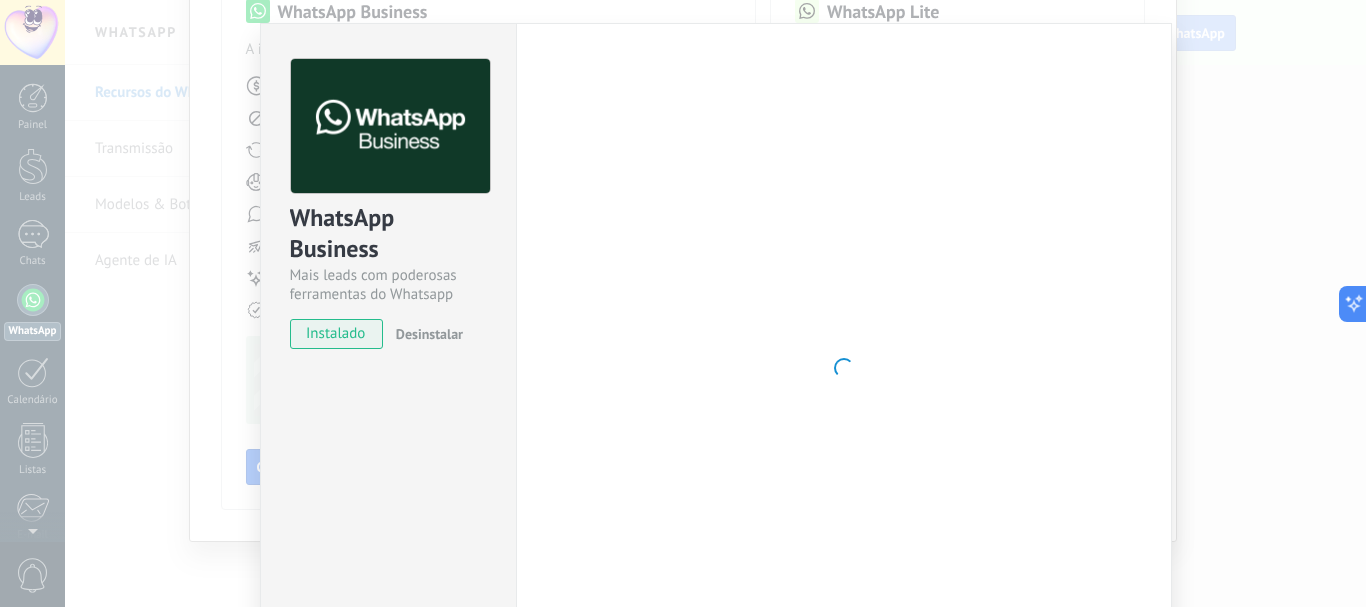 scroll, scrollTop: 0, scrollLeft: 0, axis: both 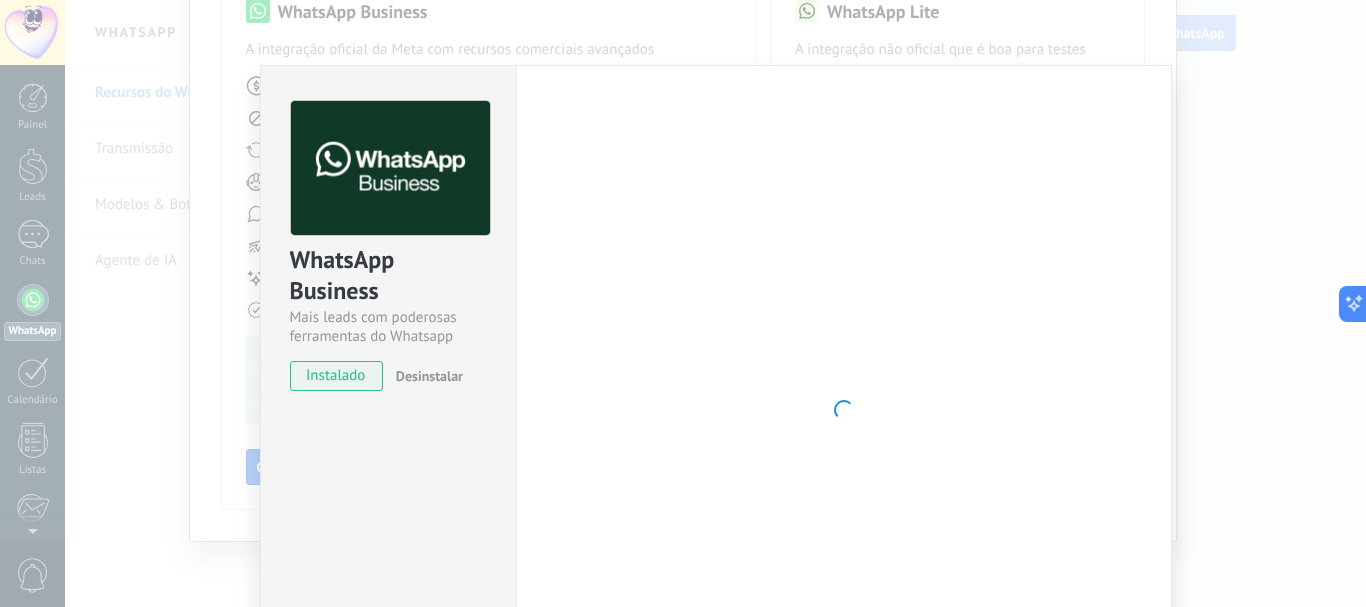 click on "instalado" at bounding box center (336, 376) 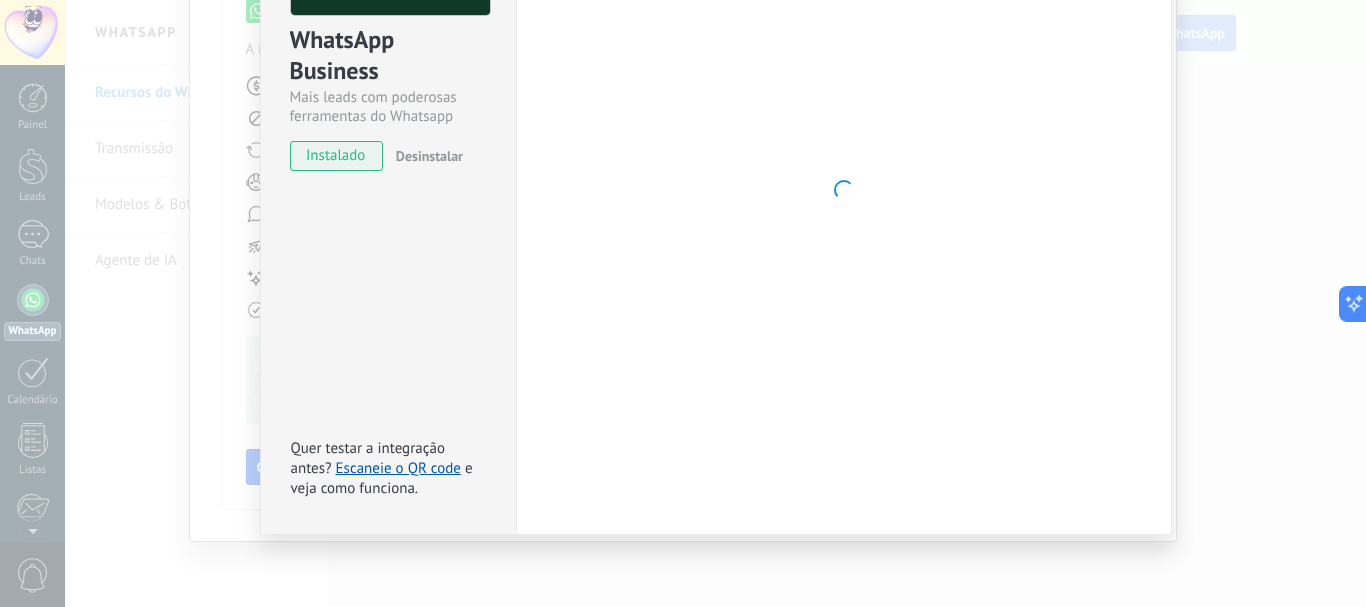 scroll, scrollTop: 223, scrollLeft: 0, axis: vertical 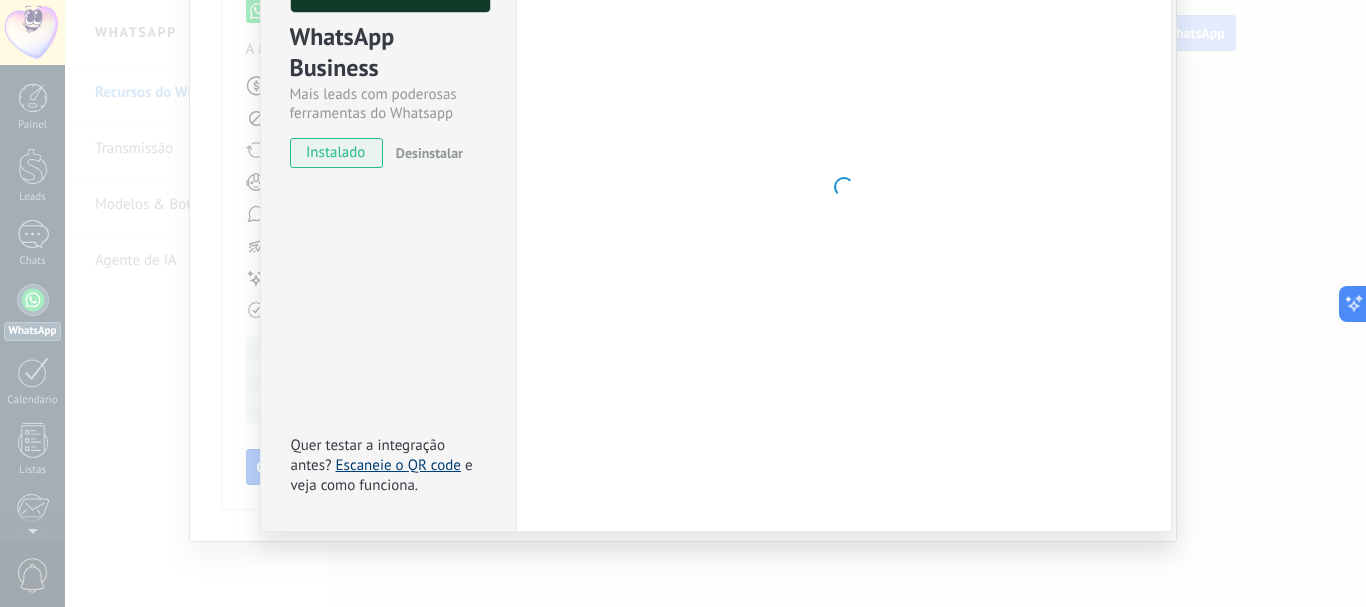 click on "Escaneie o QR code" at bounding box center (398, 465) 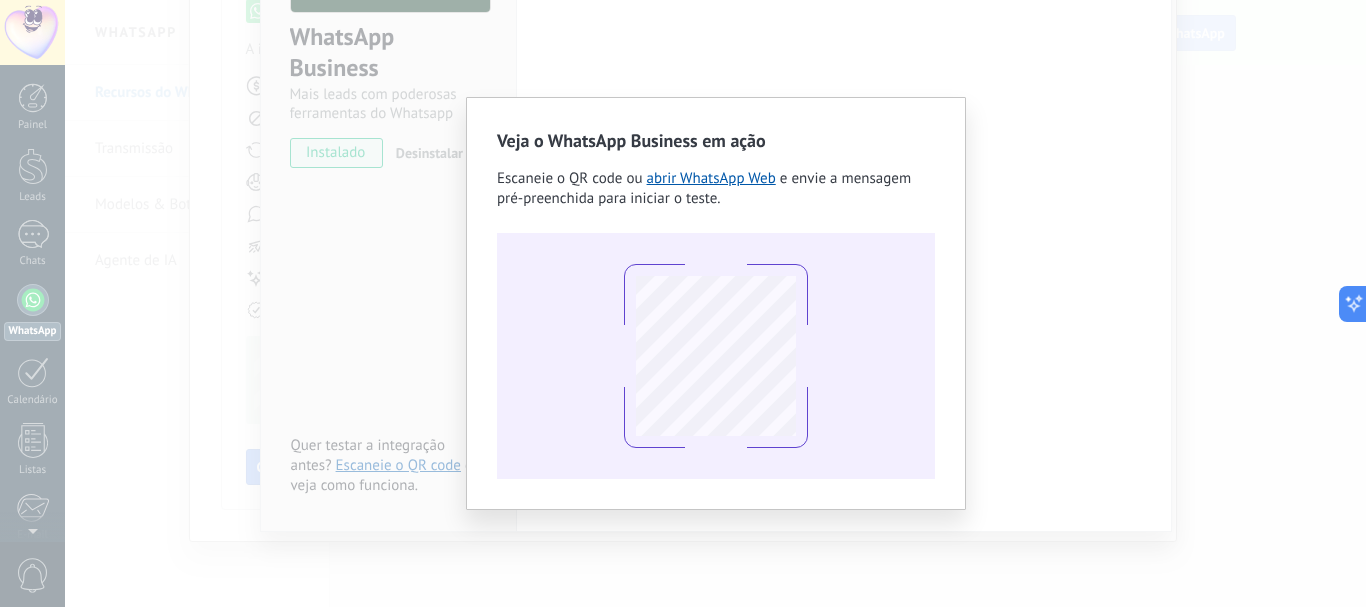 click on ".abccls-1,.abccls-2{fill-rule:evenodd}.abccls-2{fill:#fff} .abfcls-1{fill:none}.abfcls-2{fill:#fff} .abncls-1{isolation:isolate}.abncls-2{opacity:.06}.abncls-2,.abncls-3,.abncls-6{mix-blend-mode:multiply}.abncls-3{opacity:.15}.abncls-4,.abncls-8{fill:#fff}.abncls-5{fill:url(#abnlinear-gradient)}.abncls-6{opacity:.04}.abncls-7{fill:url(#abnlinear-gradient-2)}.abncls-8{fill-rule:evenodd} .abqst0{fill:#ffa200} .abwcls-1{fill:#252525} .cls-1{isolation:isolate} .acicls-1{fill:none} .aclcls-1{fill:#232323} .acnst0{display:none} .addcls-1,.addcls-2{fill:none;stroke-miterlimit:10}.addcls-1{stroke:#dfe0e5}.addcls-2{stroke:#a1a7ab} .adecls-1,.adecls-2{fill:none;stroke-miterlimit:10}.adecls-1{stroke:#dfe0e5}.adecls-2{stroke:#a1a7ab} .adqcls-1{fill:#8591a5;fill-rule:evenodd} .aeccls-1{fill:#5c9f37} .aeecls-1{fill:#f86161} .aejcls-1{fill:#8591a5;fill-rule:evenodd} .aekcls-1{fill-rule:evenodd} .aelcls-1{fill-rule:evenodd;fill:currentColor} .aemcls-1{fill-rule:evenodd;fill:currentColor} .aercls-2{fill:#24bc8c}" at bounding box center (683, 303) 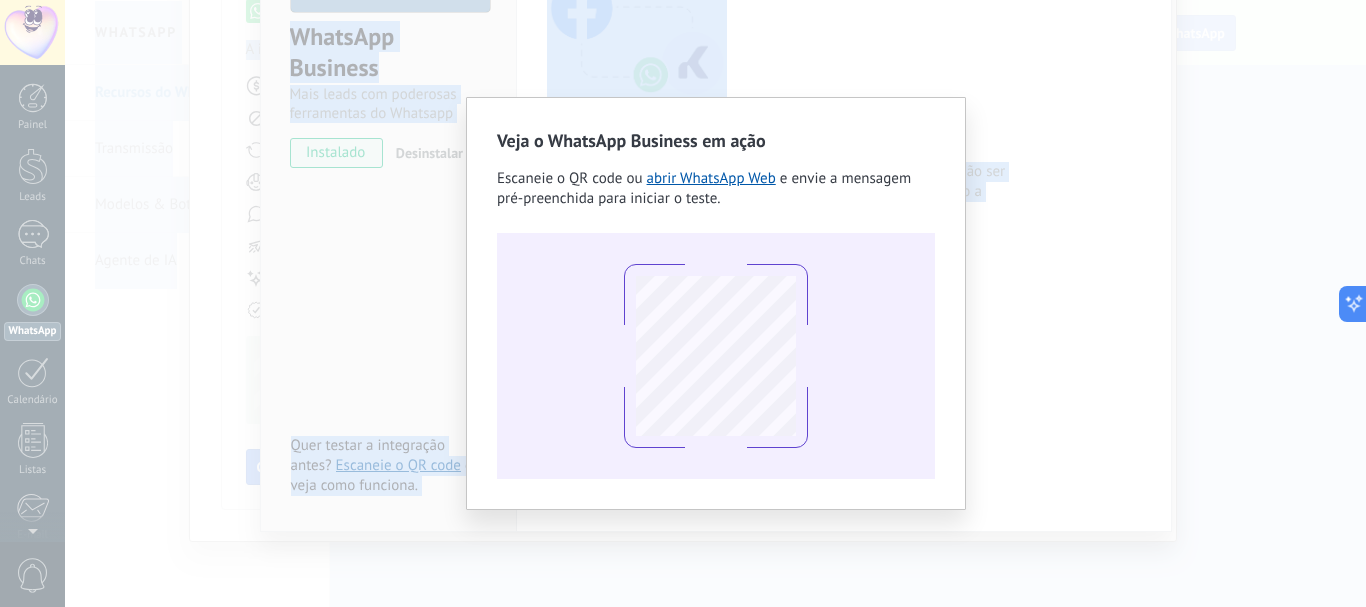 click on "Veja o WhatsApp Business em ação Escaneie o QR code ou   abrir WhatsApp Web   e envie a mensagem pré-preenchida para iniciar o teste." at bounding box center [715, 303] 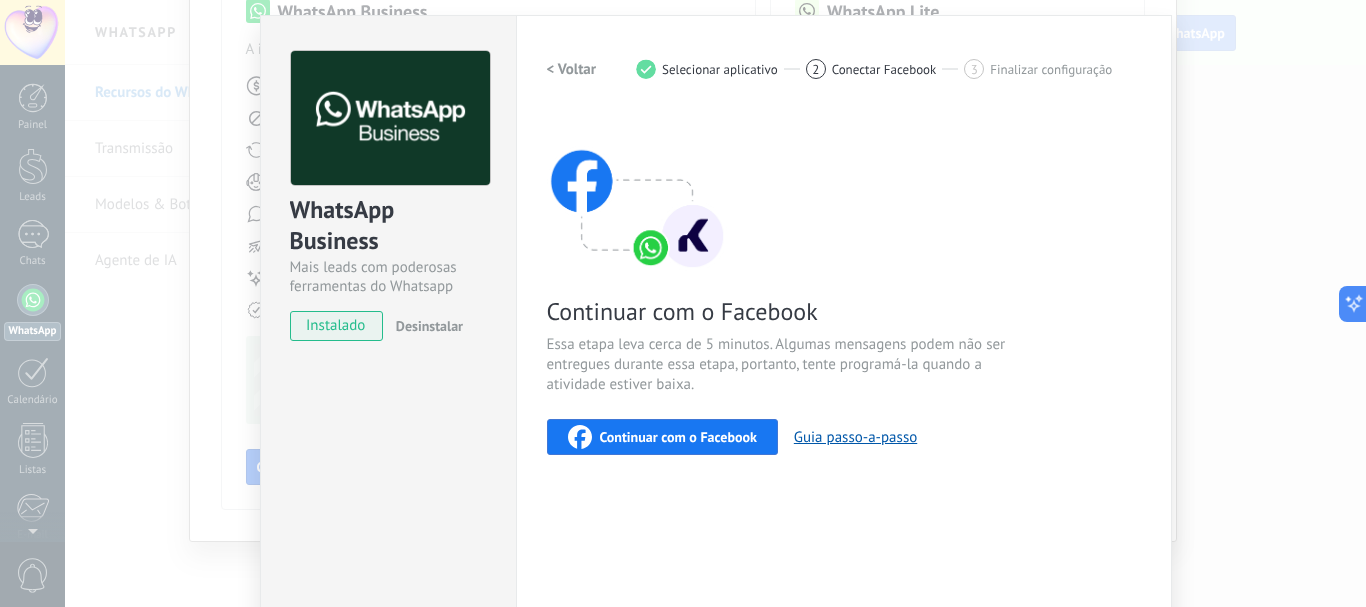 scroll, scrollTop: 23, scrollLeft: 0, axis: vertical 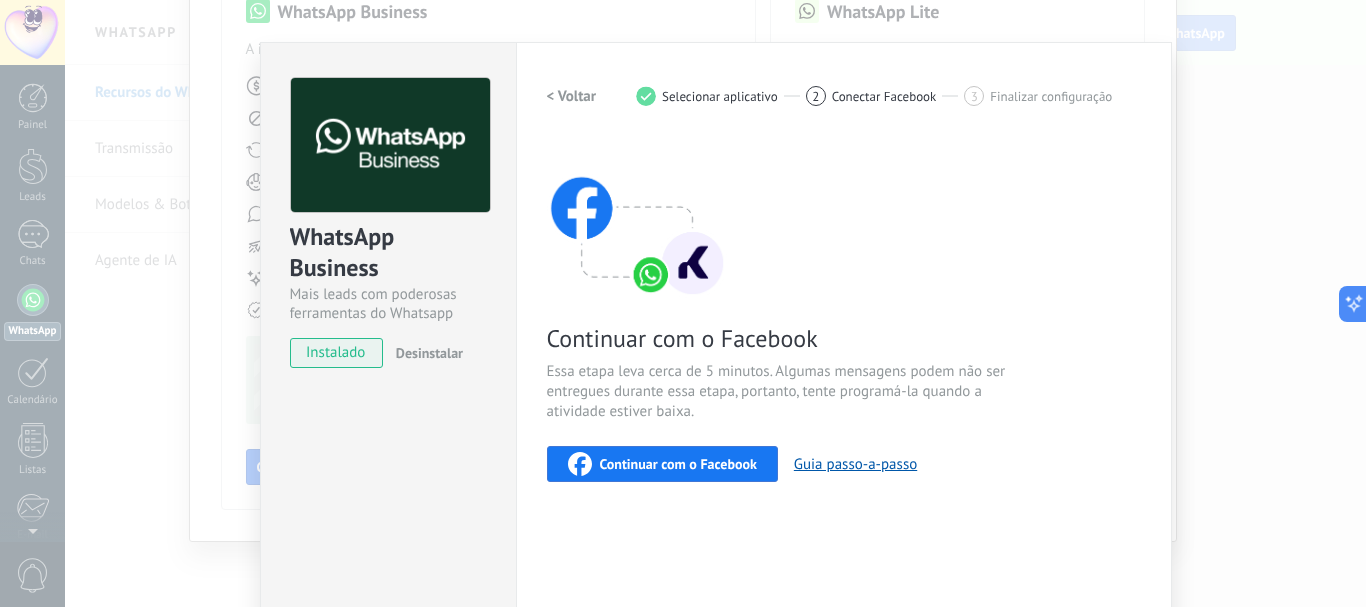 click on "instalado" at bounding box center [336, 353] 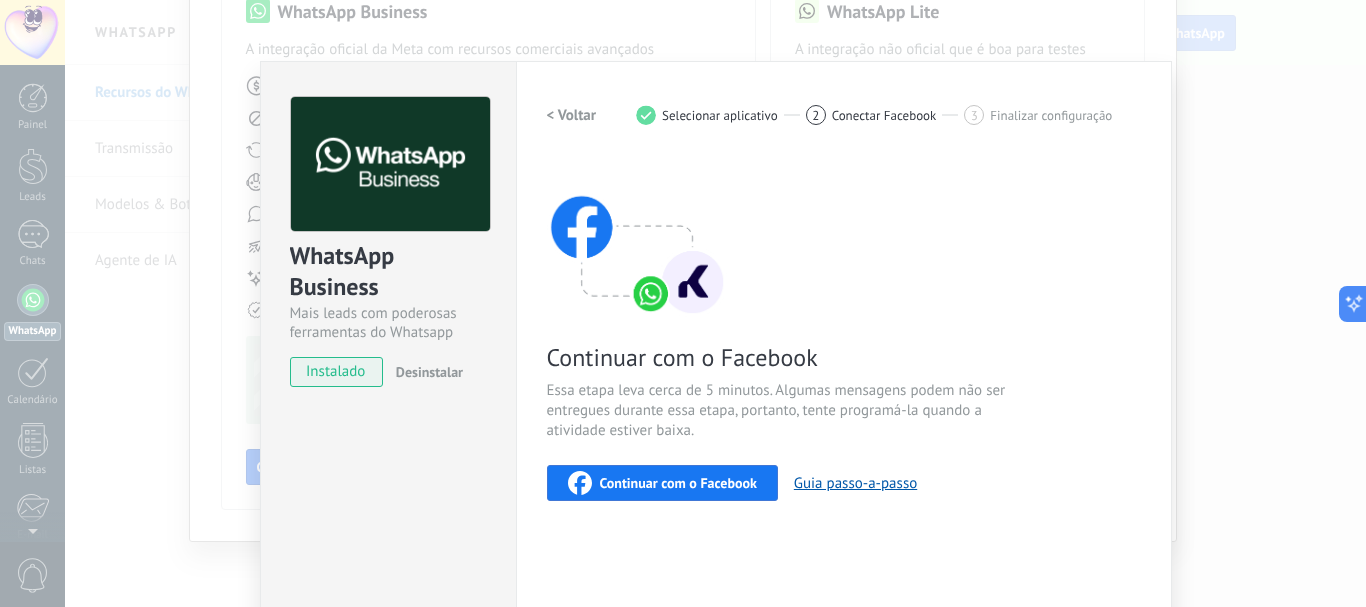 scroll, scrollTop: 0, scrollLeft: 0, axis: both 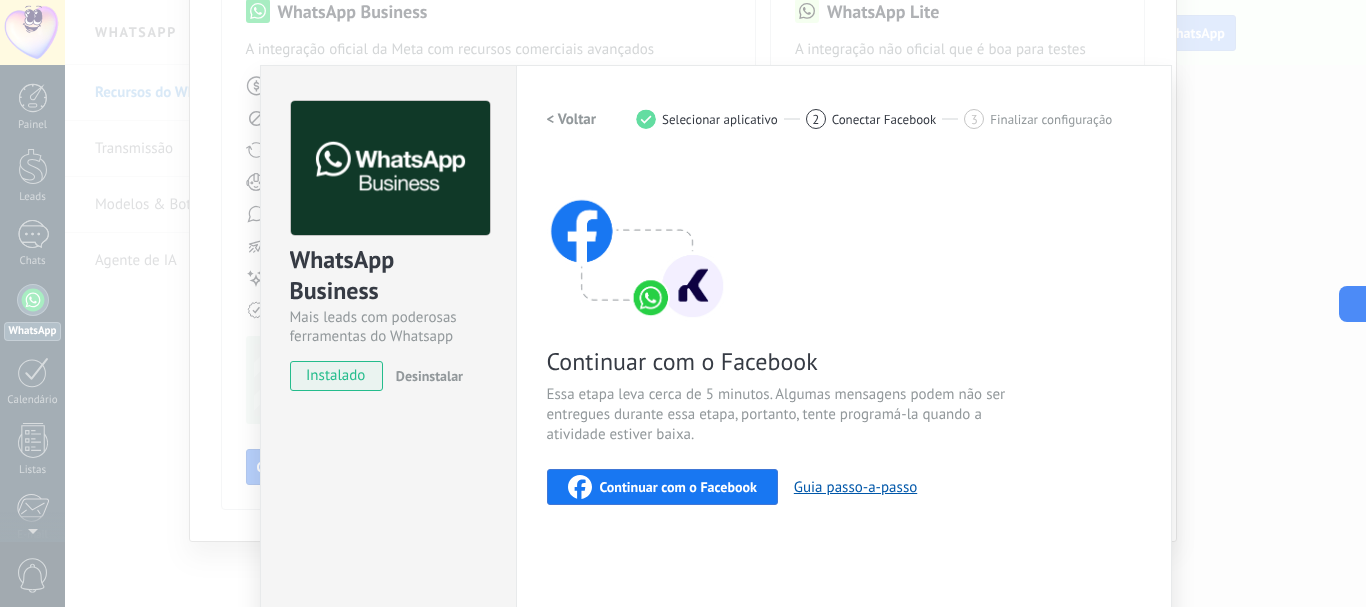 click on "WhatsApp Business Mais leads com poderosas ferramentas do Whatsapp instalado Desinstalar Quer testar a integração antes?   Escaneie o QR code   e veja como funciona. Configurações Autorização This tab logs the users who have granted integration access to this account. If you want to to remove a user's ability to send requests to the account on behalf of this integration, you can revoke access. If access is revoked from all users, the integration will stop working. This app is installed, but no one has given it access yet. WhatsApp Cloud API Mais _:  Salvar < Voltar 1 Selecionar aplicativo 2 Conectar Facebook 3 Finalizar configuração Continuar com o Facebook Essa etapa leva cerca de 5 minutos. Algumas mensagens podem não ser entregues durante essa etapa, portanto, tente programá-la quando a atividade estiver baixa. Continuar com o Facebook Guia passo-a-passo Precisa de ajuda?" at bounding box center [715, 303] 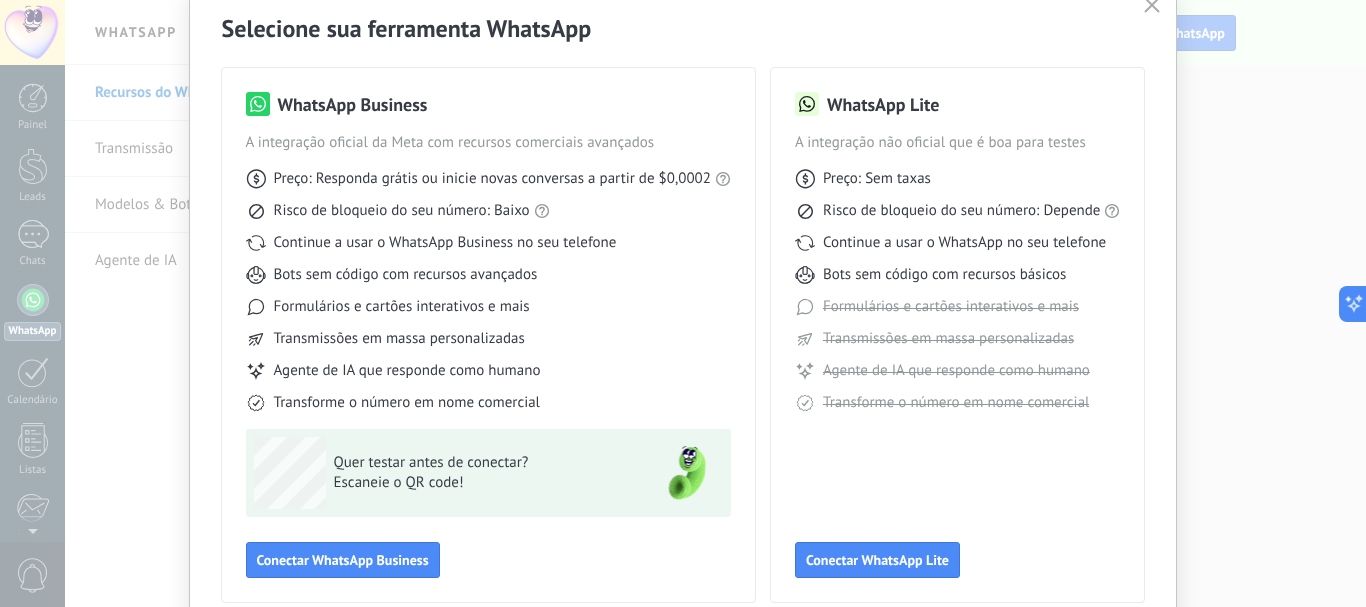 scroll, scrollTop: 0, scrollLeft: 0, axis: both 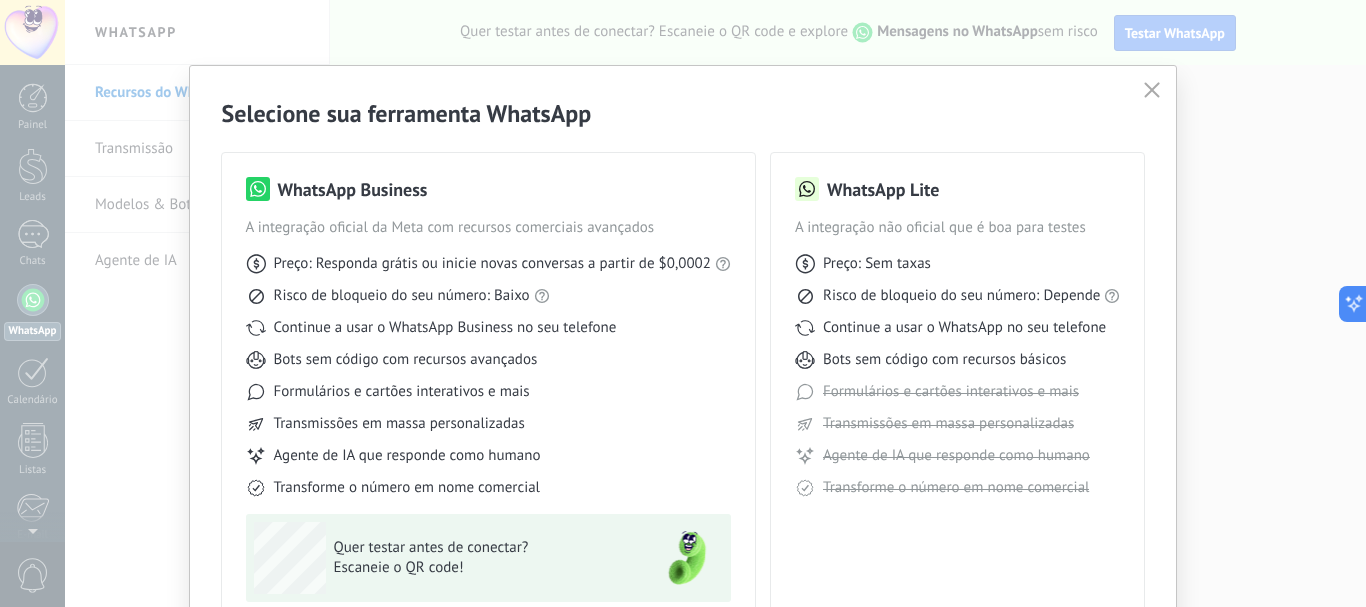 click 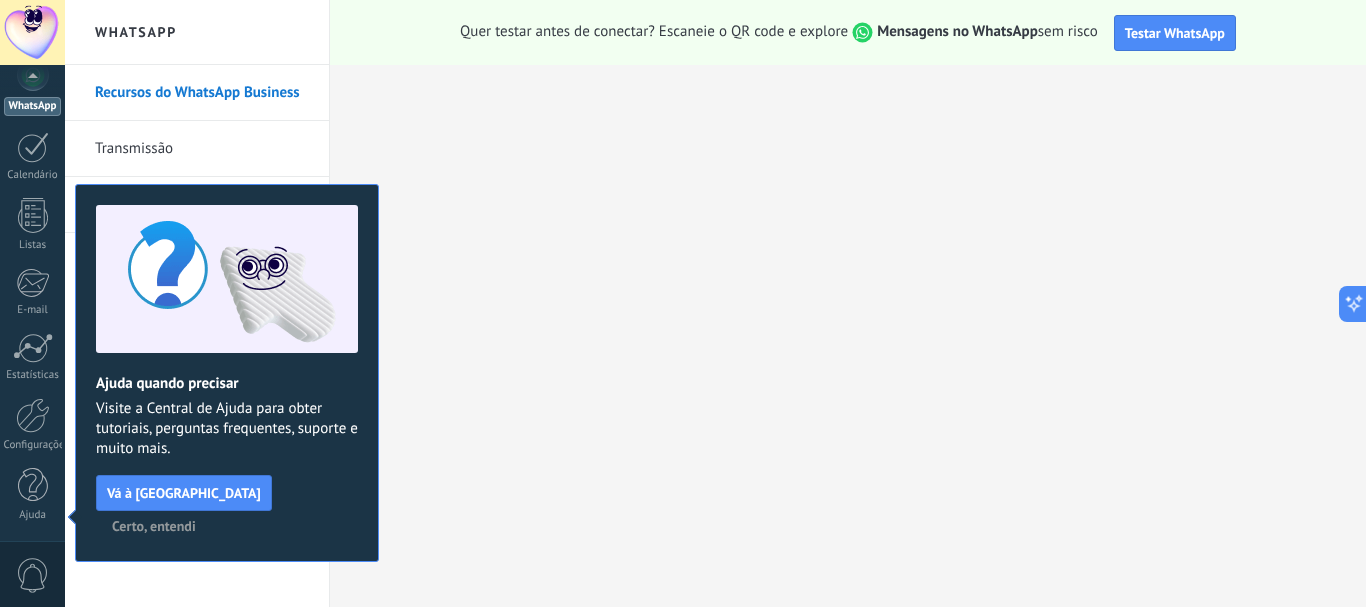 scroll, scrollTop: 0, scrollLeft: 0, axis: both 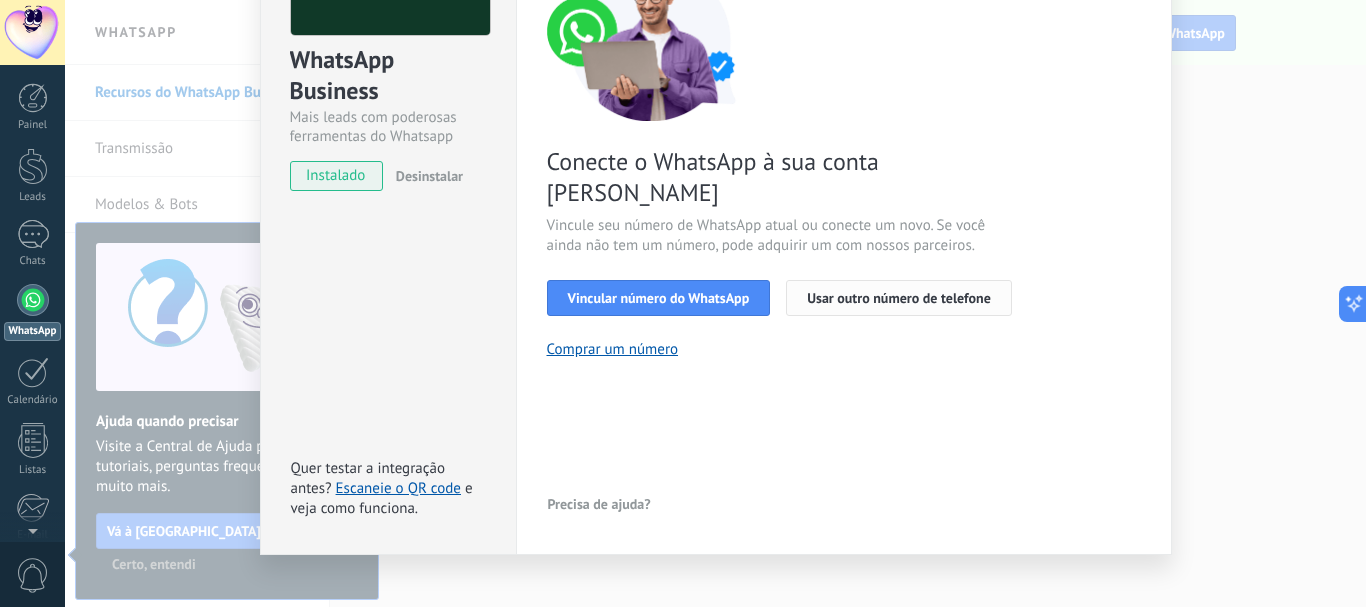 click on "Usar outro número de telefone" at bounding box center (899, 298) 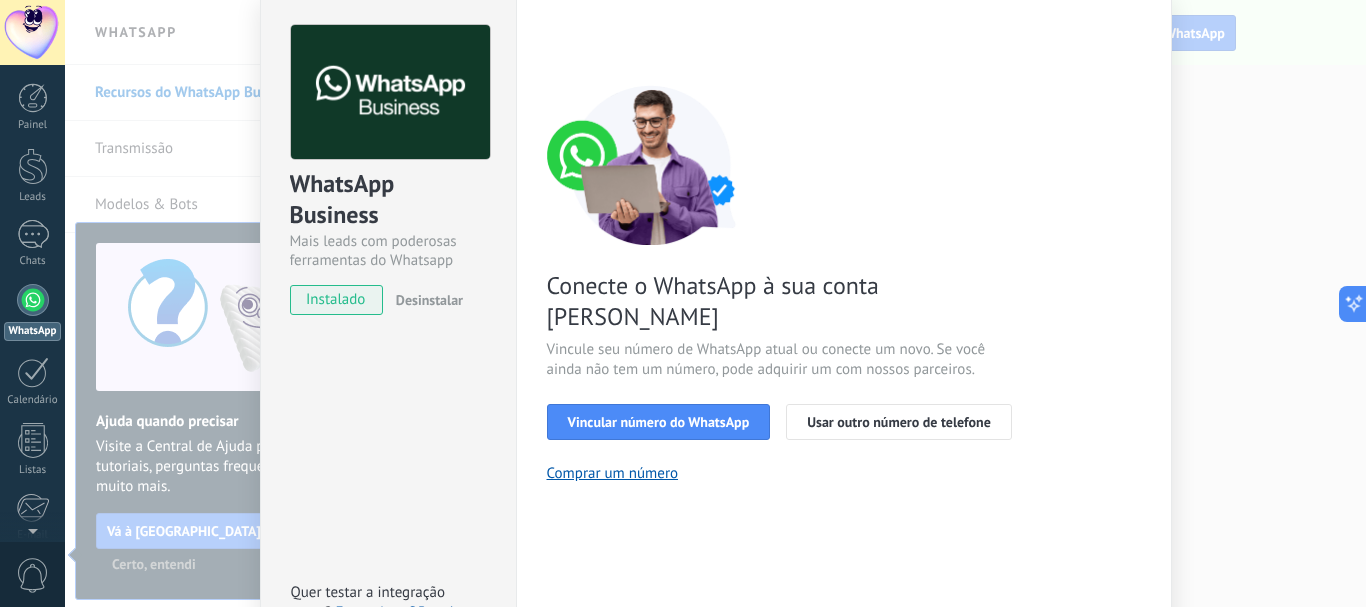 scroll, scrollTop: 200, scrollLeft: 0, axis: vertical 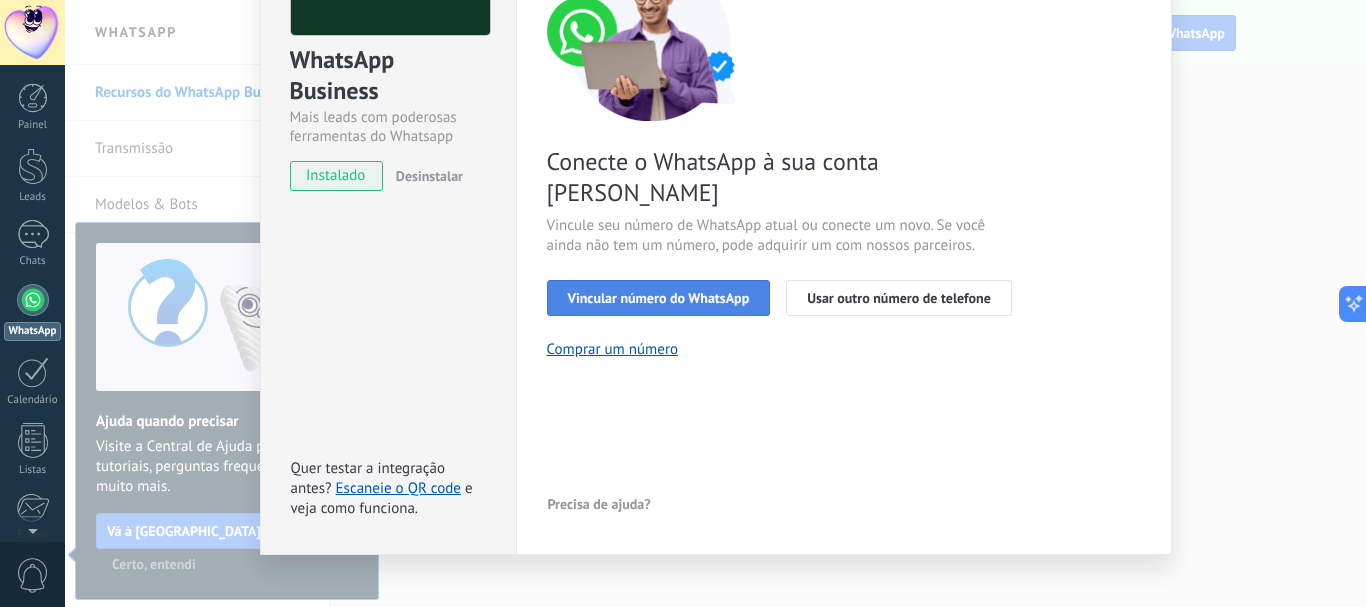click on "Vincular número do WhatsApp" at bounding box center (659, 298) 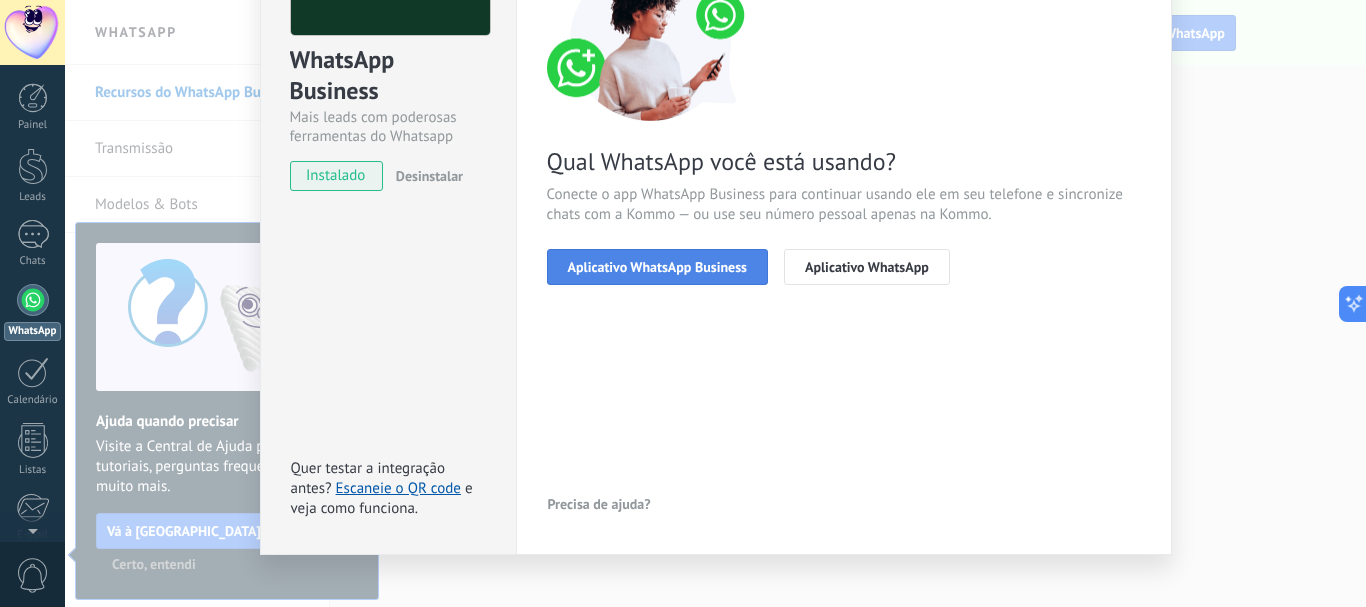 click on "Aplicativo WhatsApp Business" at bounding box center [657, 267] 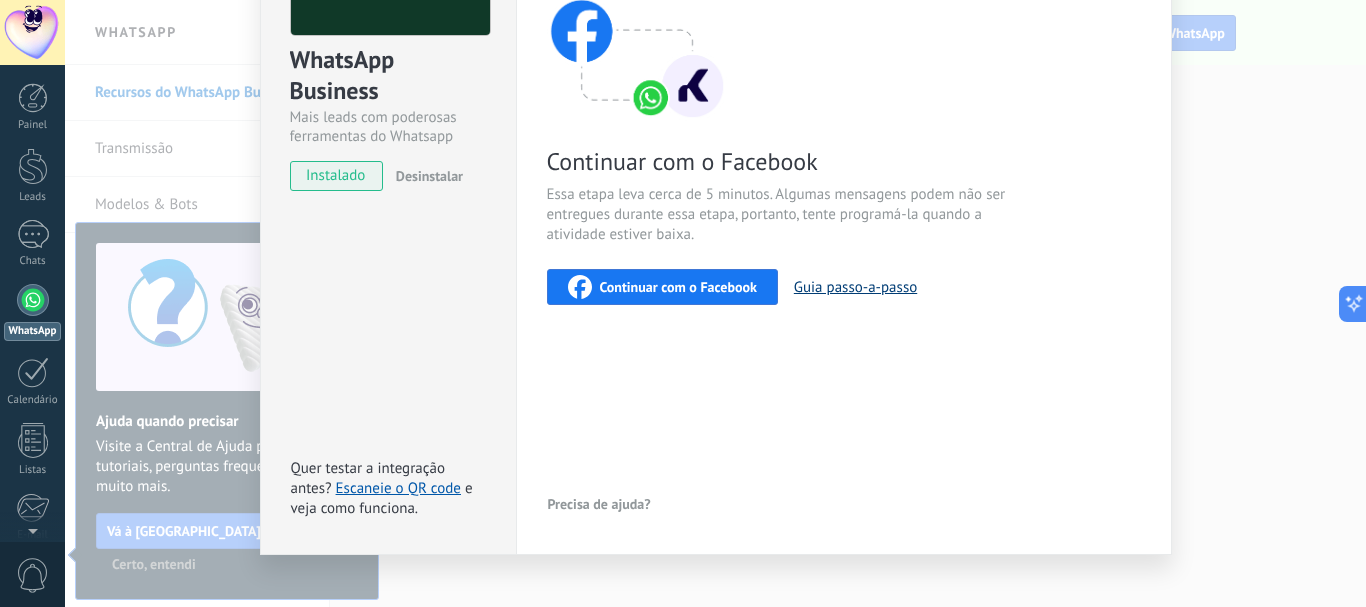 click on "Guia passo-a-passo" at bounding box center (855, 287) 